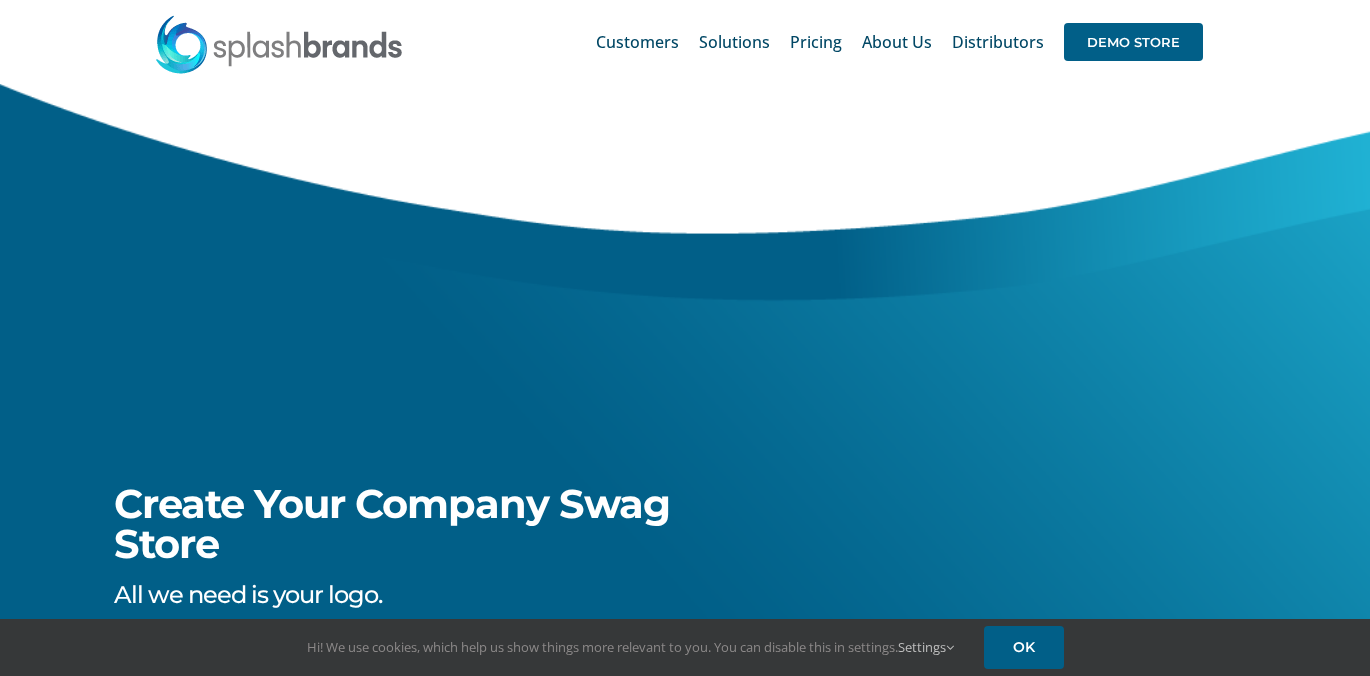 scroll, scrollTop: 0, scrollLeft: 0, axis: both 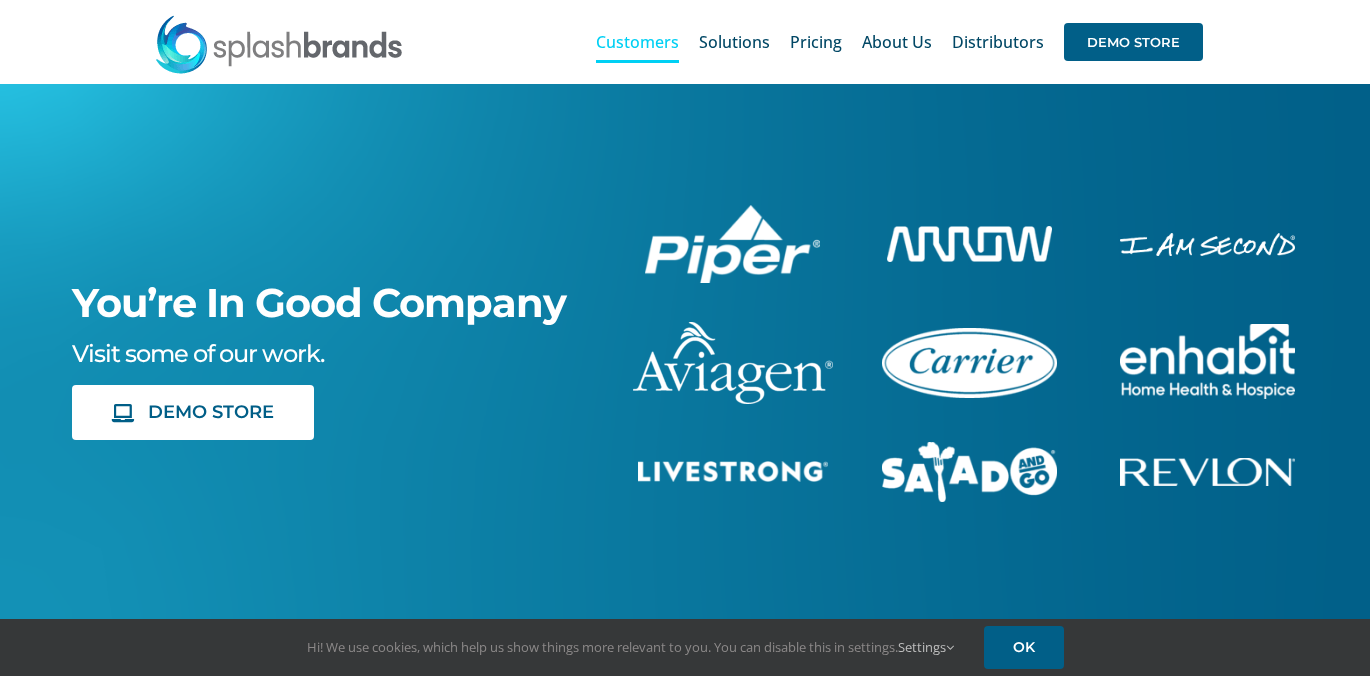 click at bounding box center [1207, 361] 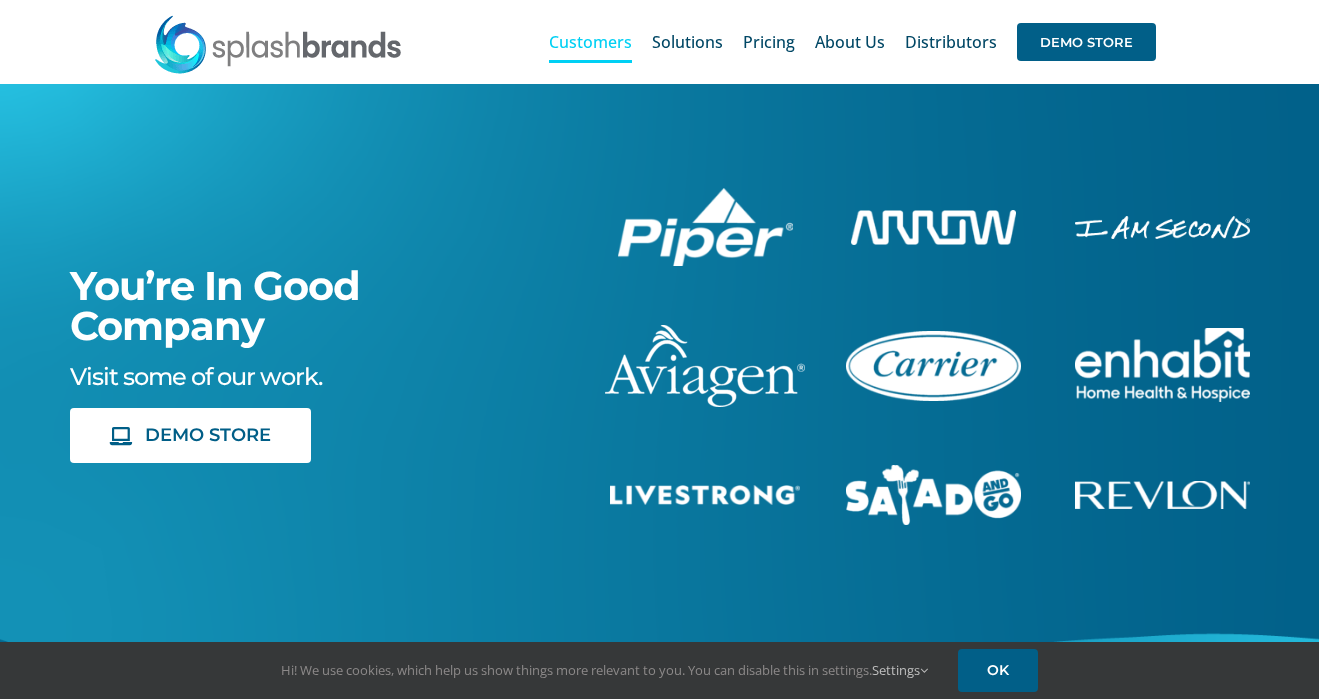 click on "You’re In Good Company
Visit some of our work.
DEMO STORE" at bounding box center [660, 434] 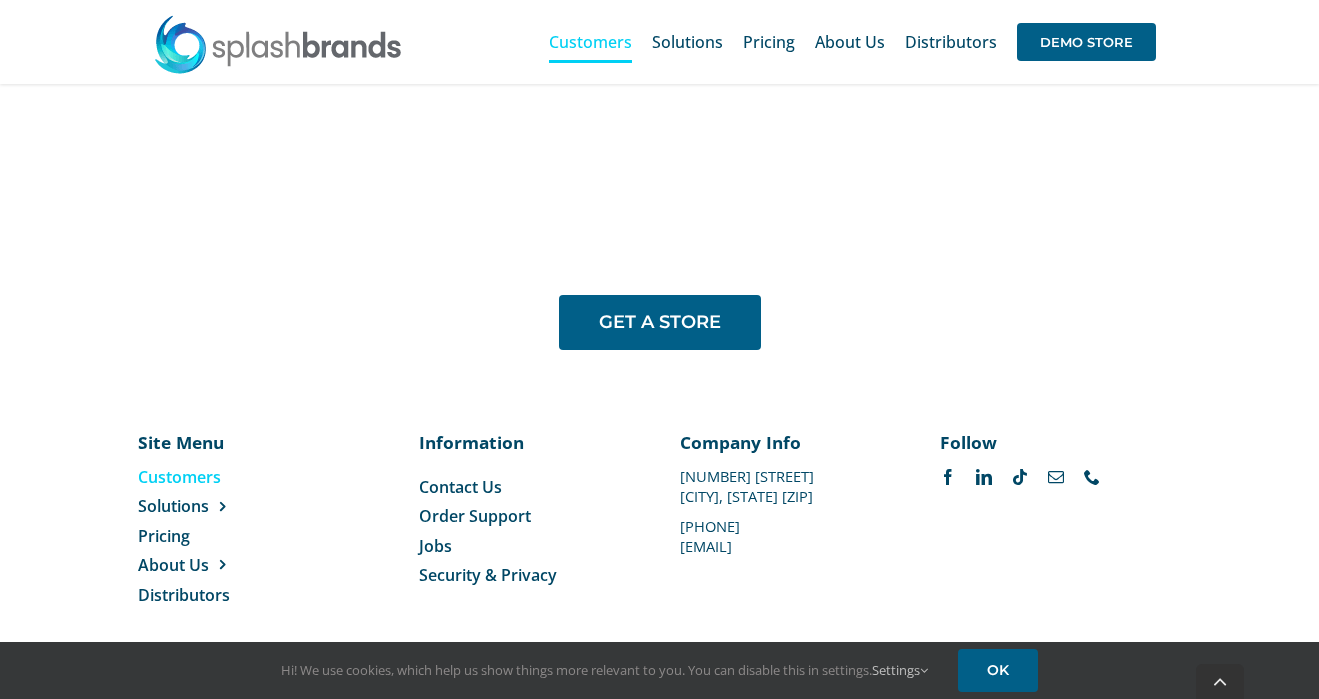 scroll, scrollTop: 1621, scrollLeft: 0, axis: vertical 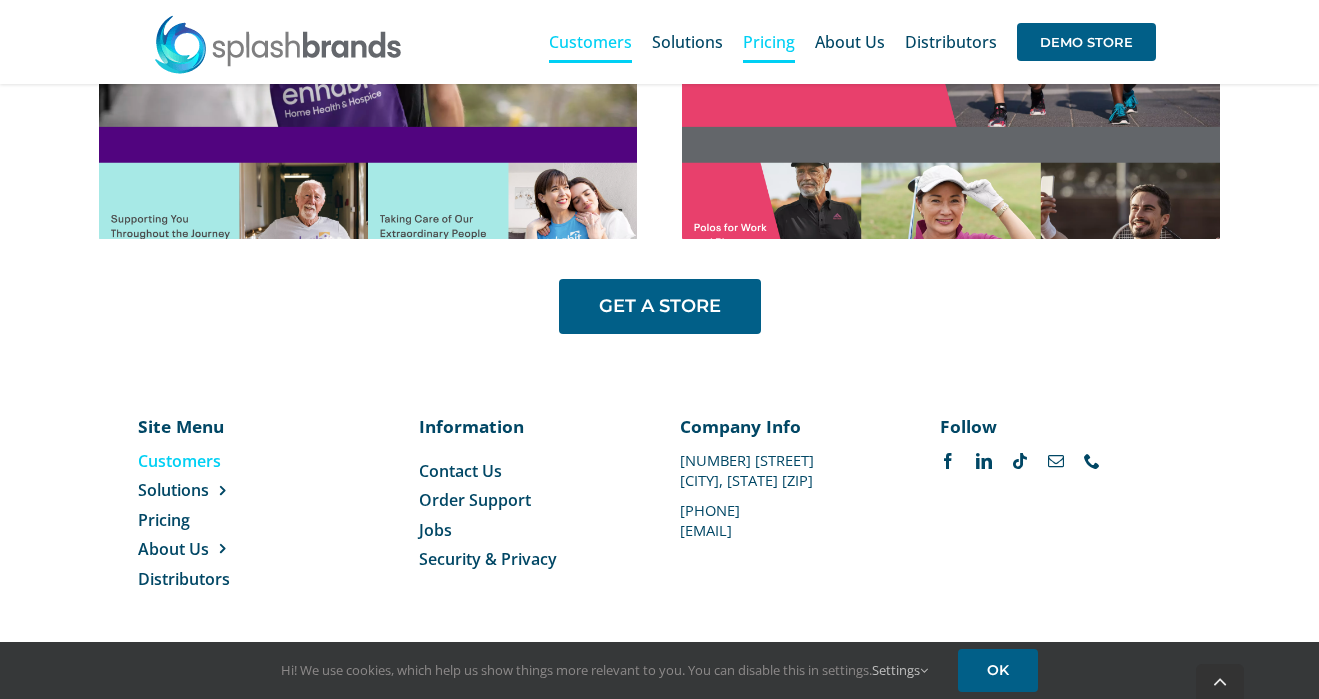 click on "Pricing" at bounding box center [769, 42] 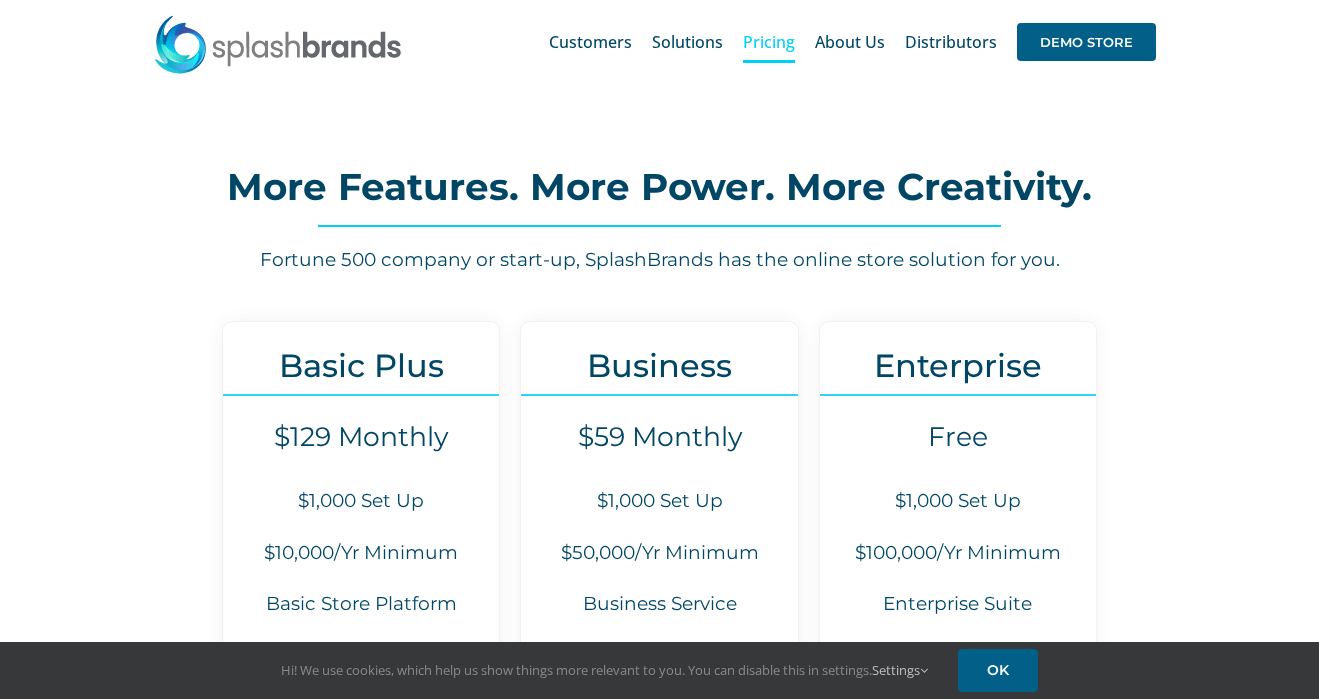 scroll, scrollTop: 0, scrollLeft: 0, axis: both 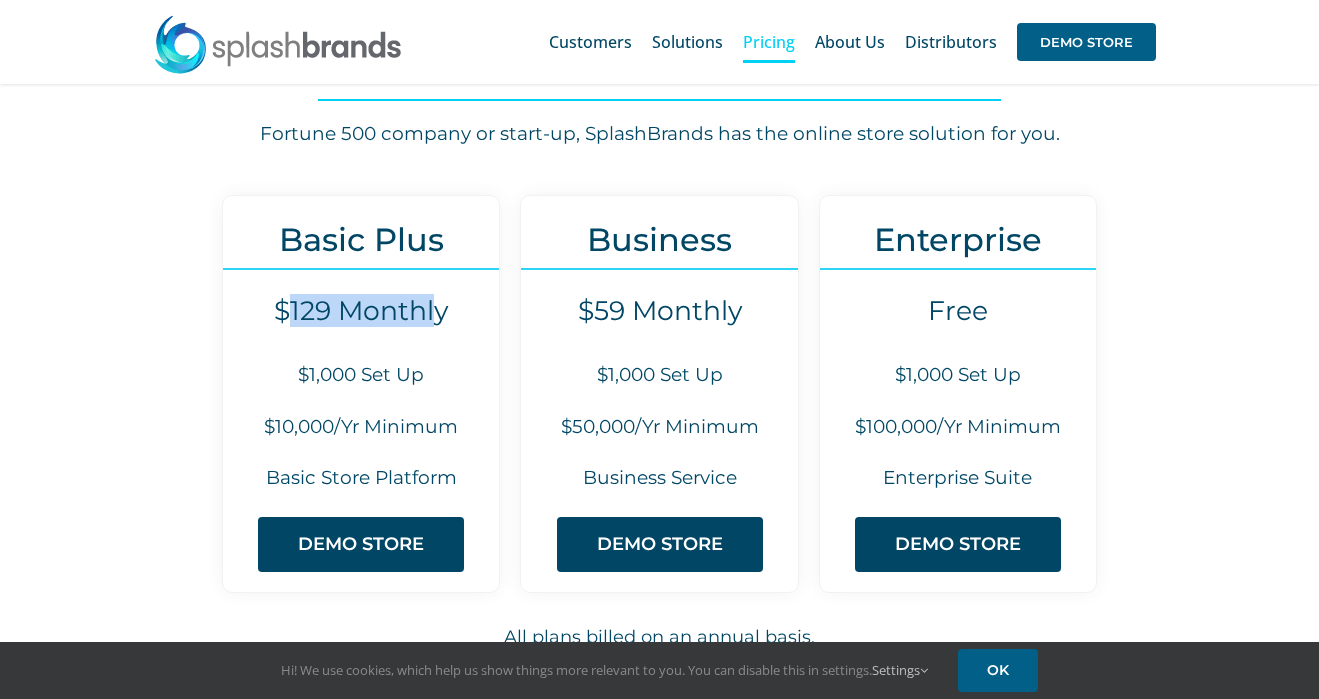drag, startPoint x: 290, startPoint y: 309, endPoint x: 434, endPoint y: 308, distance: 144.00348 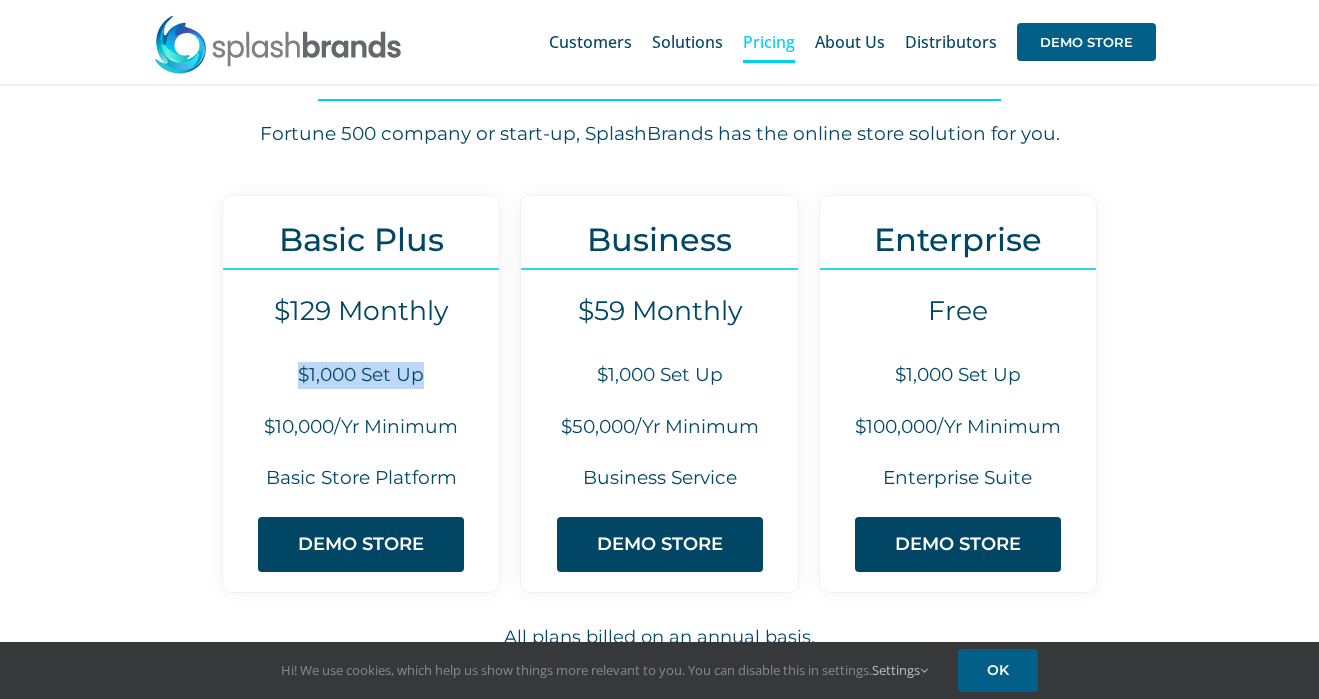 drag, startPoint x: 291, startPoint y: 374, endPoint x: 445, endPoint y: 370, distance: 154.05194 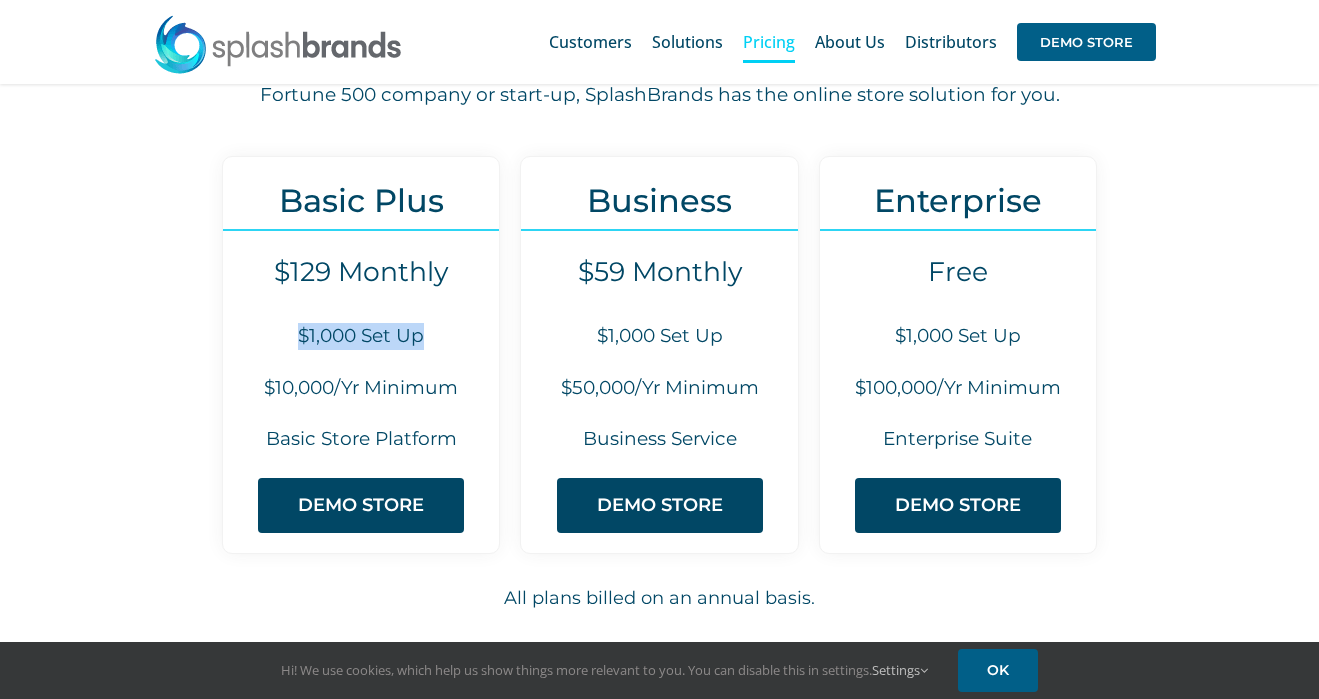 scroll, scrollTop: 177, scrollLeft: 0, axis: vertical 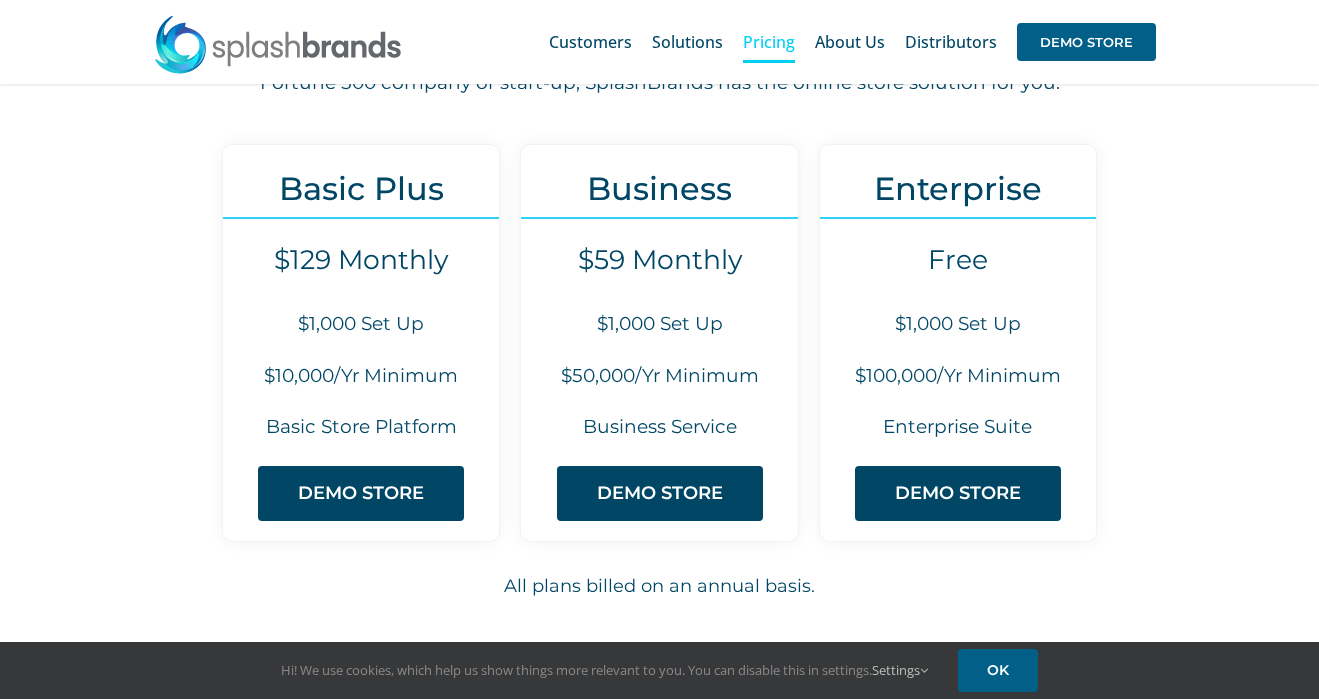 click on "$10,000/Yr Minimum" at bounding box center (361, 376) 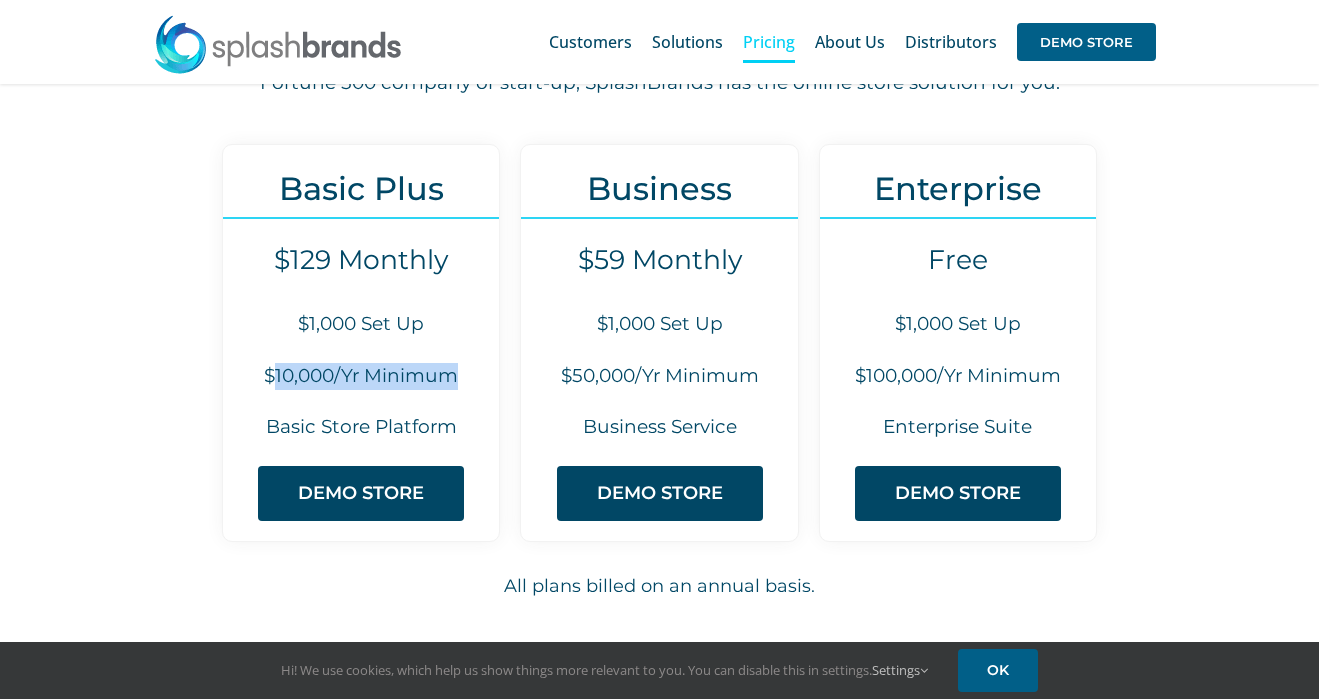 drag, startPoint x: 272, startPoint y: 374, endPoint x: 442, endPoint y: 391, distance: 170.84789 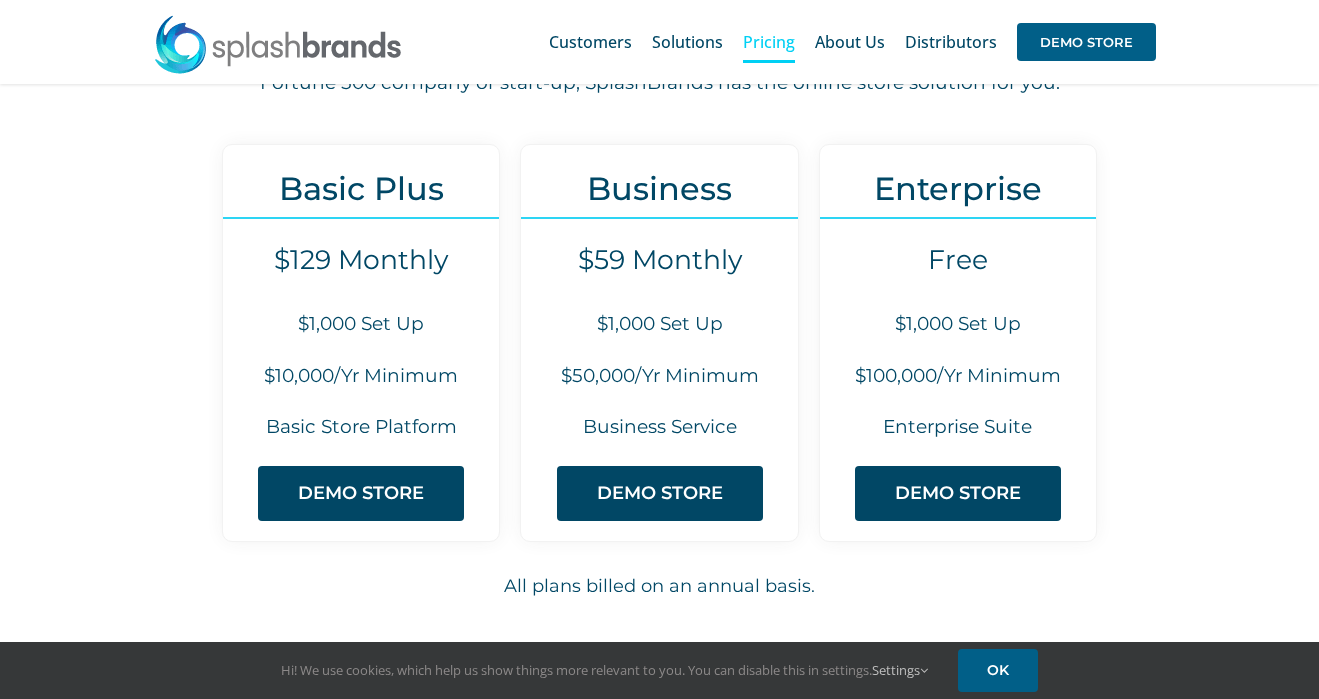 click on "Basic Plus
$129 Monthly
$1,000 Set Up
$10,000/Yr Minimum
Basic Store Platform
DEMO STORE" at bounding box center [361, 343] 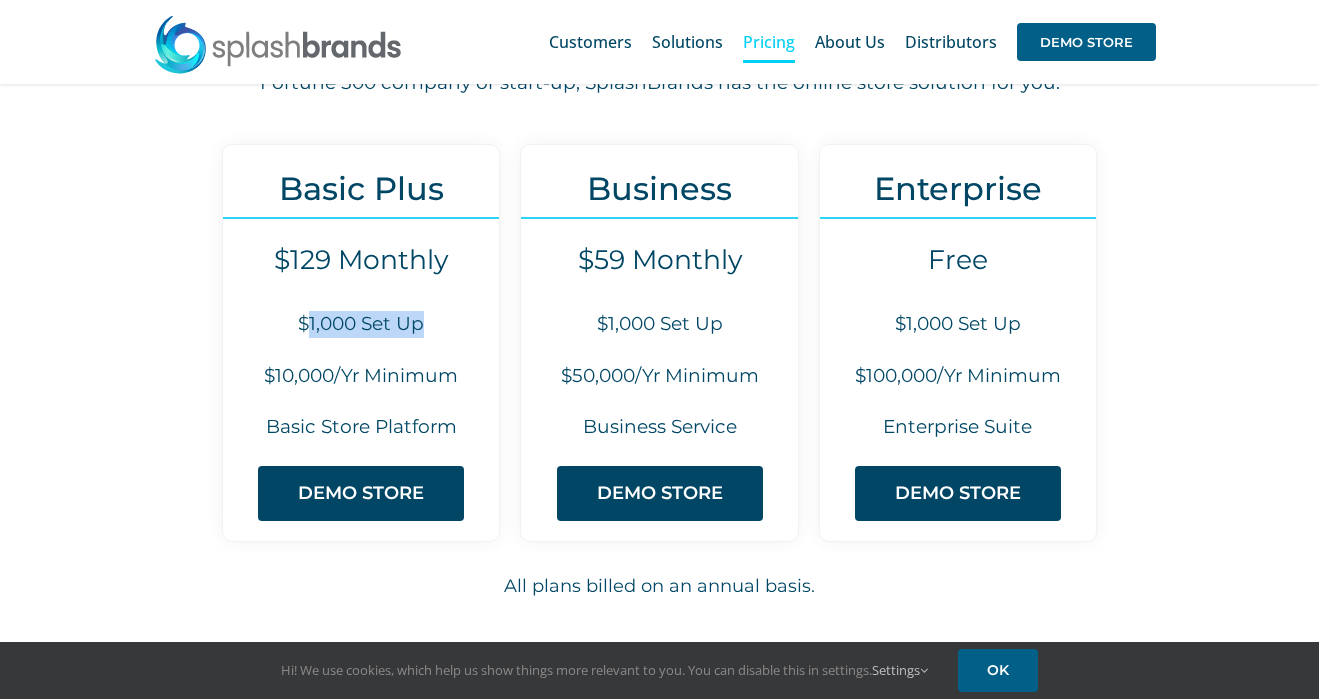 drag, startPoint x: 311, startPoint y: 312, endPoint x: 446, endPoint y: 339, distance: 137.67352 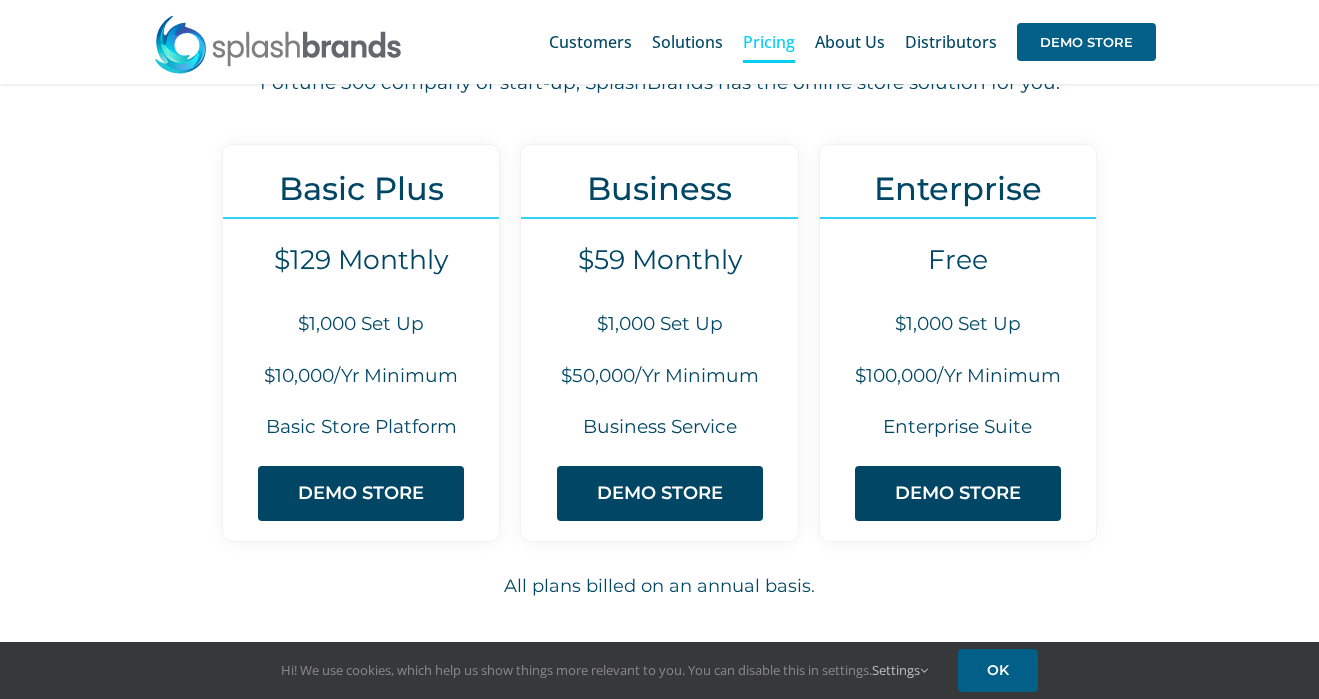 click on "Basic Plus
$129 Monthly
$1,000 Set Up
$10,000/Yr Minimum
Basic Store Platform
DEMO STORE" at bounding box center (361, 343) 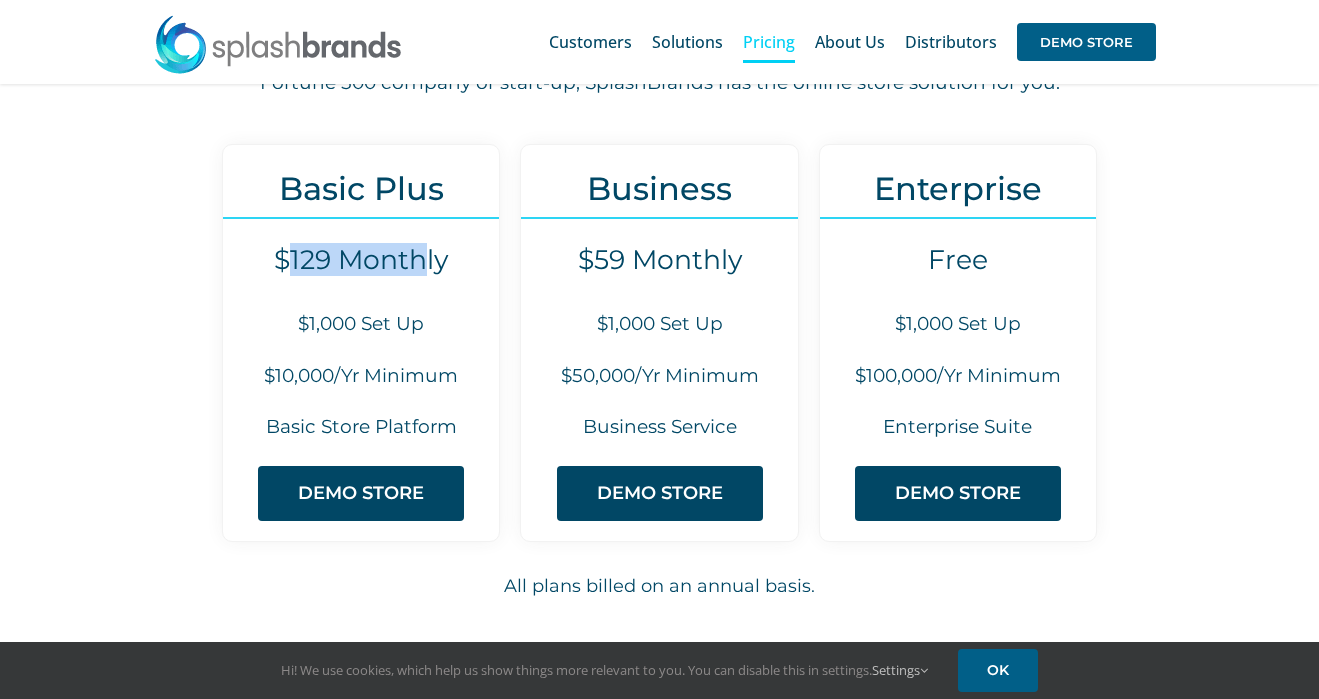 drag, startPoint x: 291, startPoint y: 261, endPoint x: 429, endPoint y: 274, distance: 138.61096 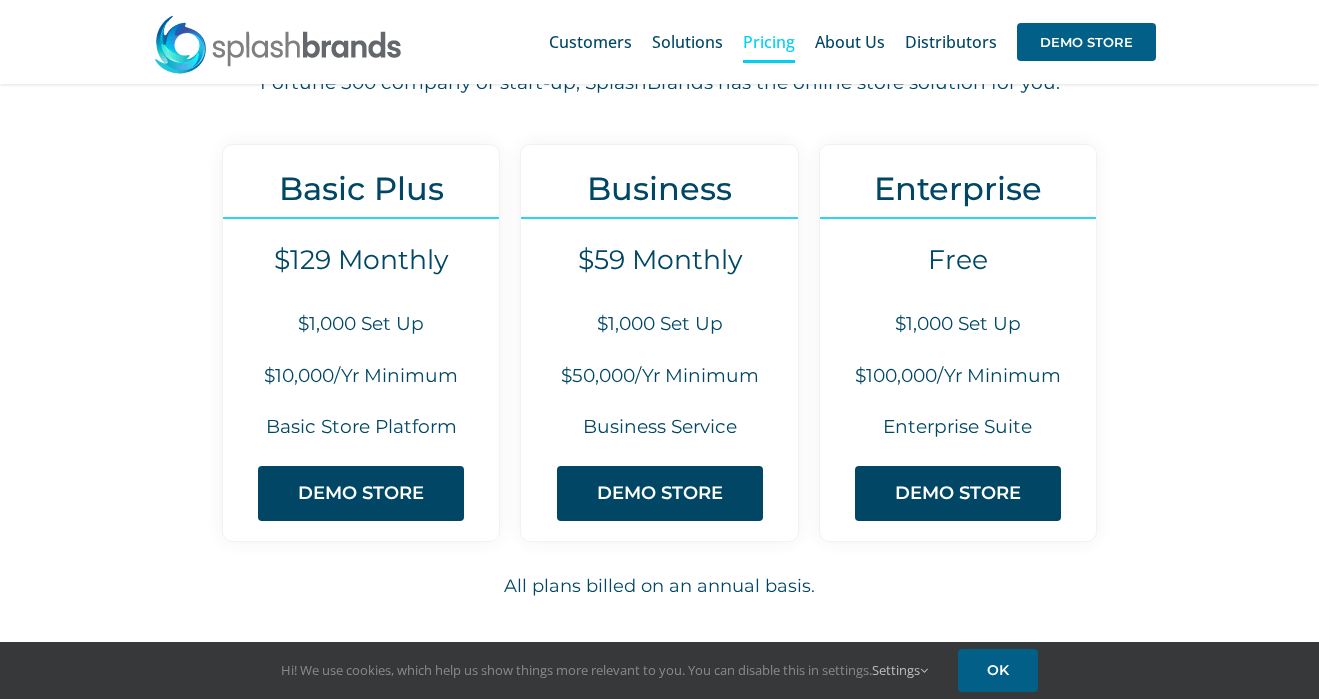 click on "$10,000/Yr Minimum" at bounding box center (361, 376) 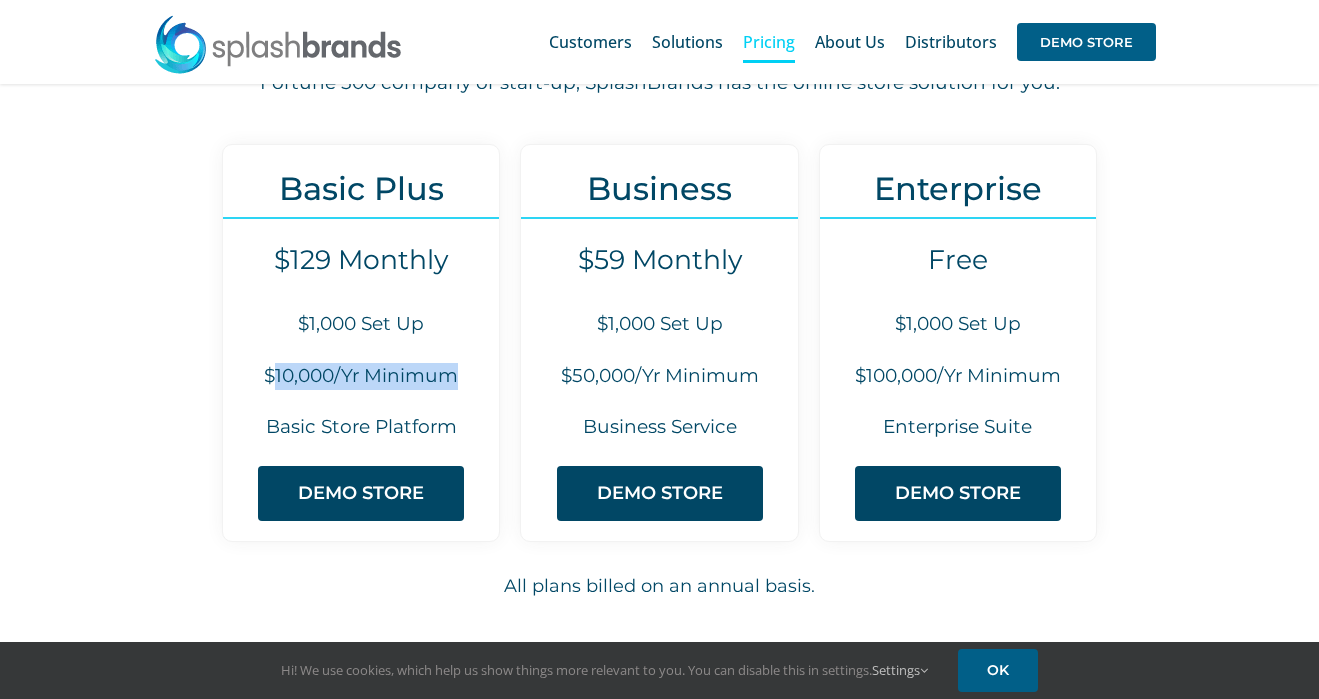 drag, startPoint x: 470, startPoint y: 381, endPoint x: 275, endPoint y: 383, distance: 195.01025 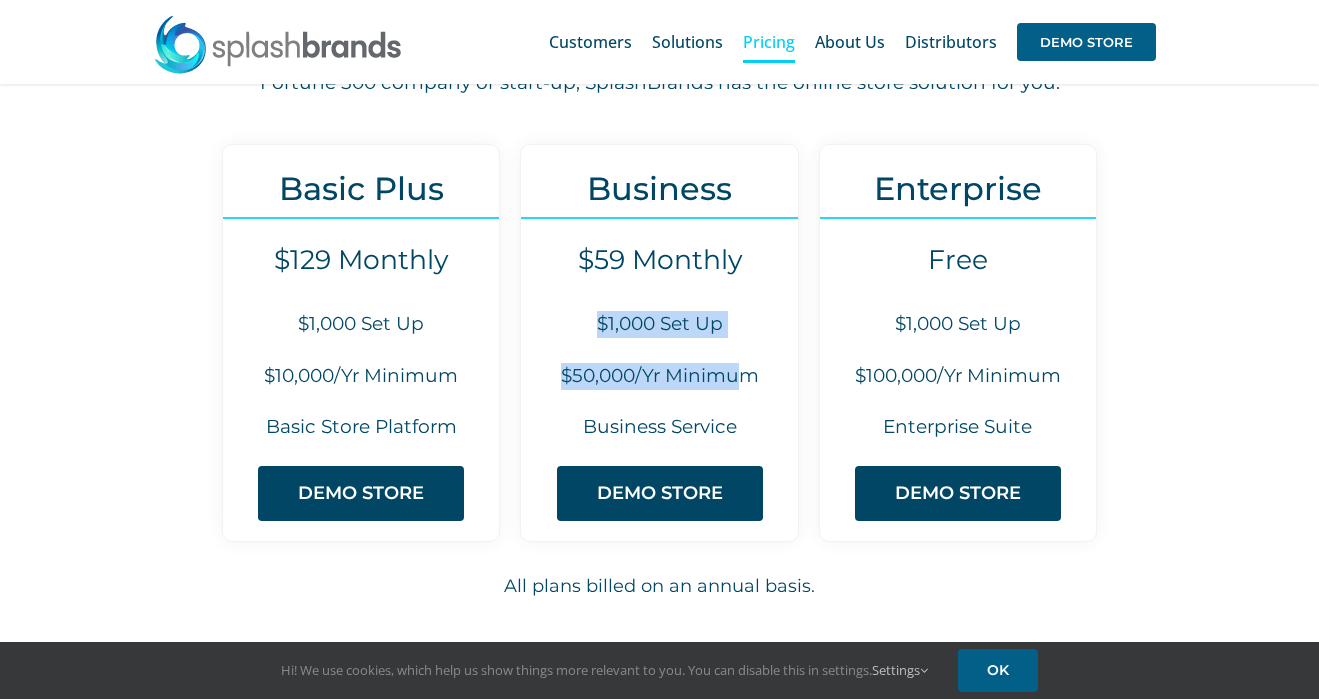 drag, startPoint x: 577, startPoint y: 327, endPoint x: 740, endPoint y: 376, distance: 170.20576 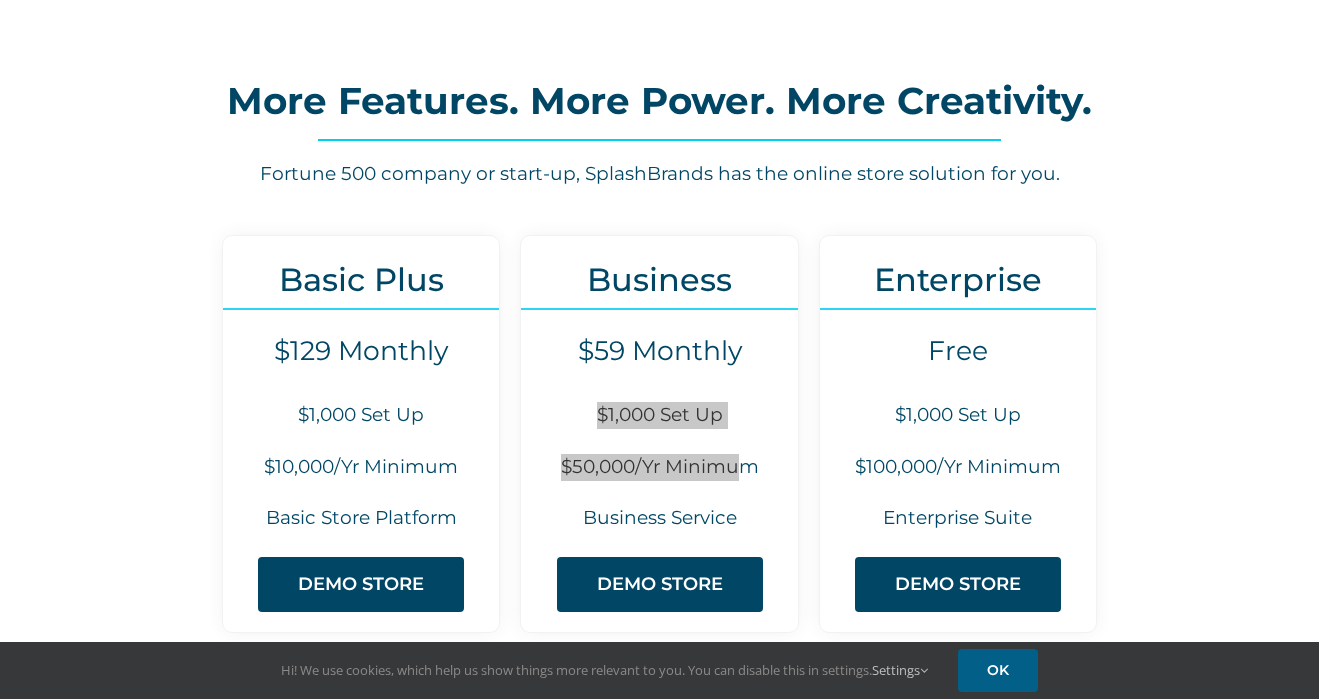 scroll, scrollTop: 0, scrollLeft: 0, axis: both 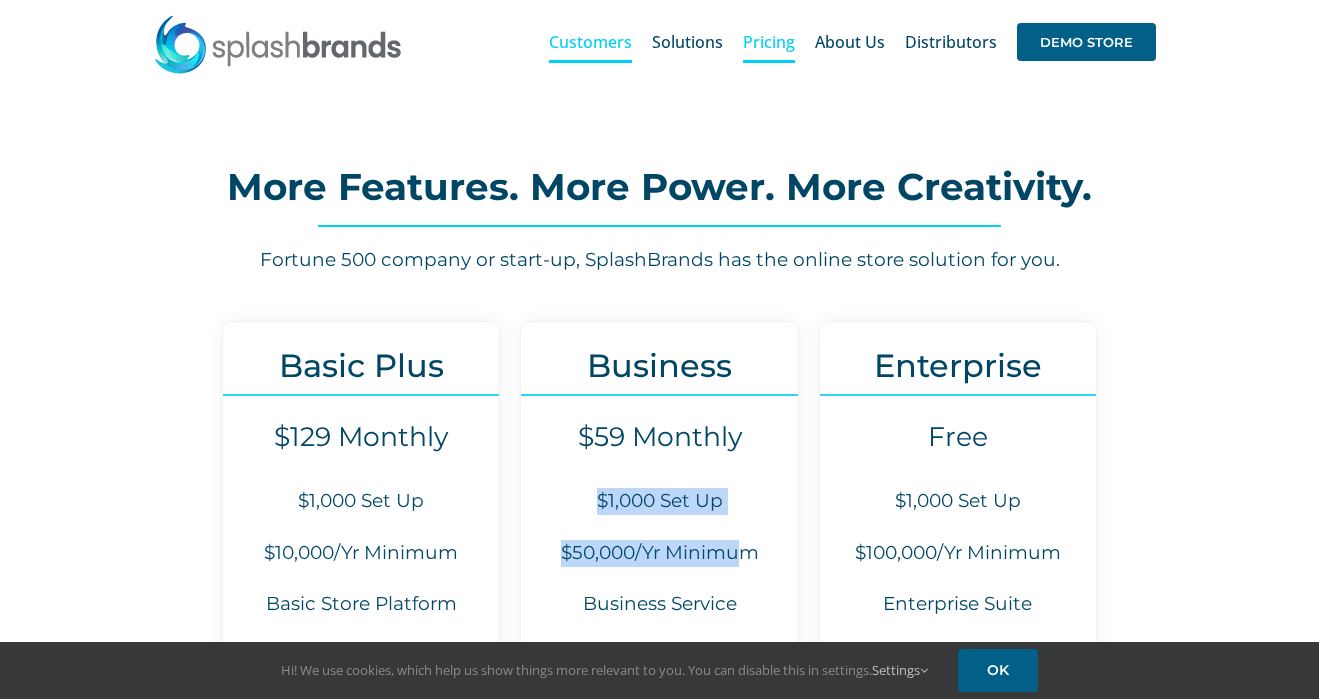 click on "Customers" at bounding box center (590, 42) 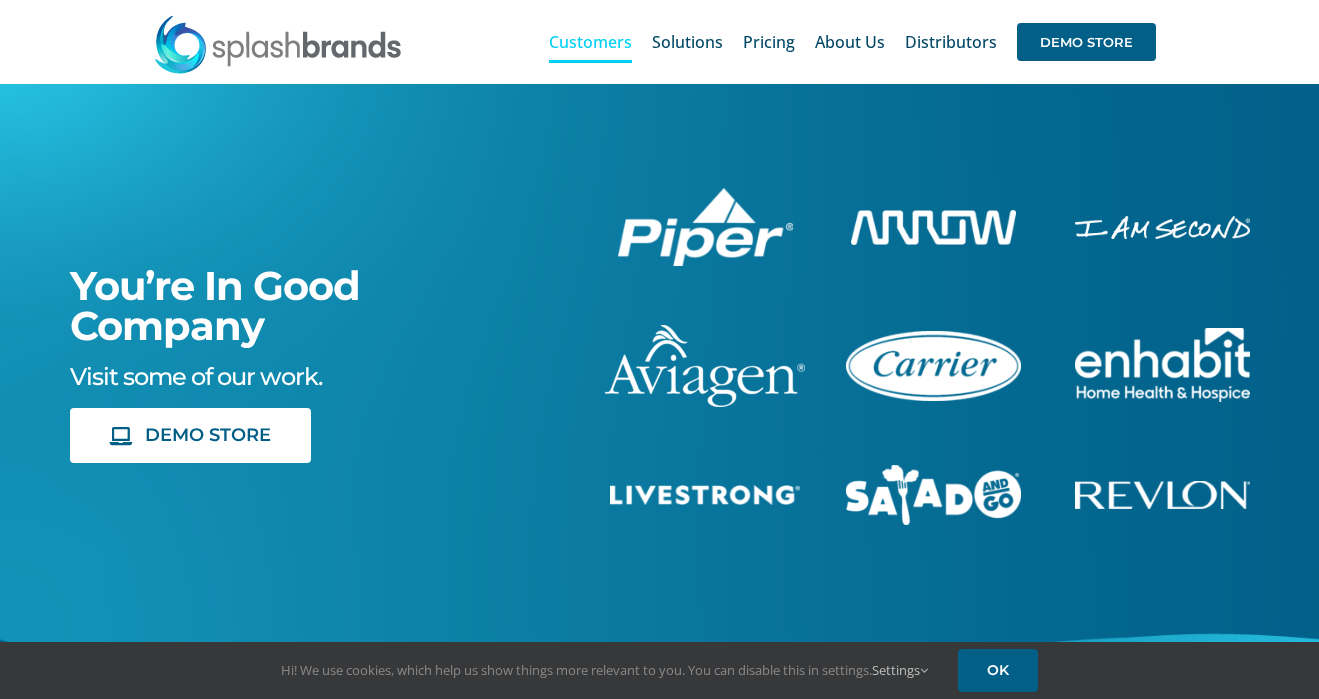 scroll, scrollTop: 138, scrollLeft: 0, axis: vertical 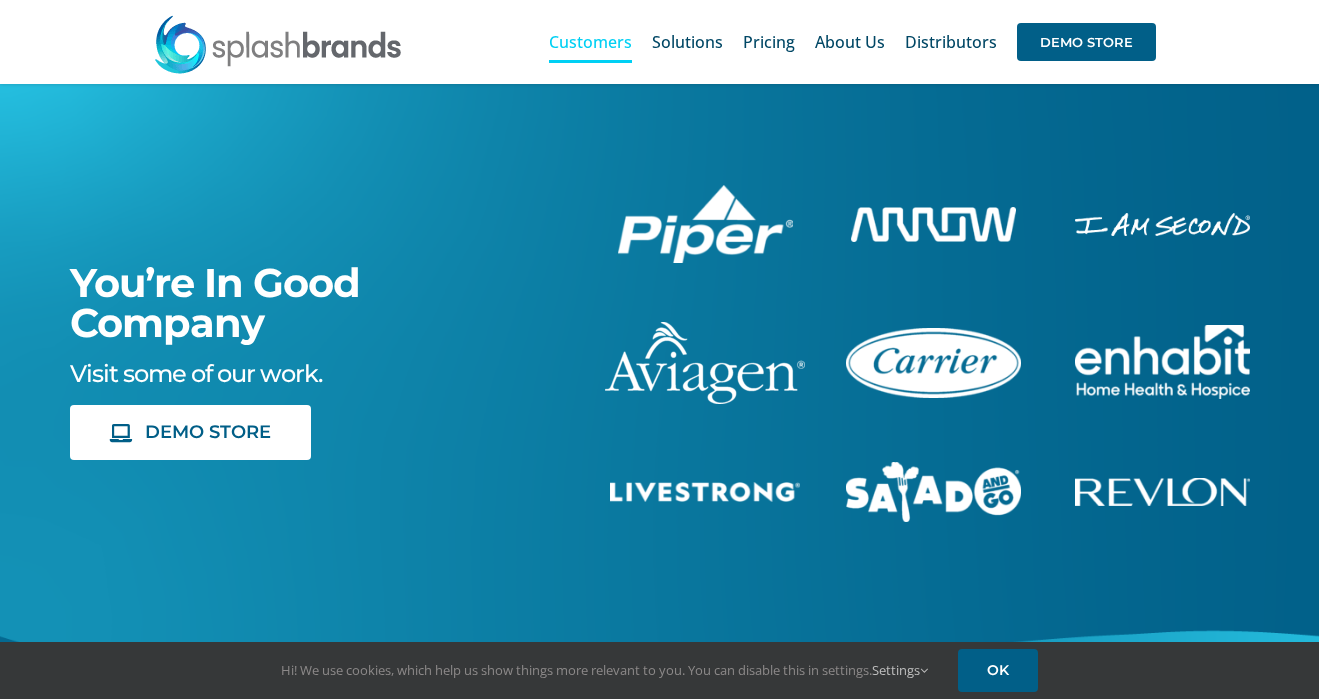 click at bounding box center [933, 224] 